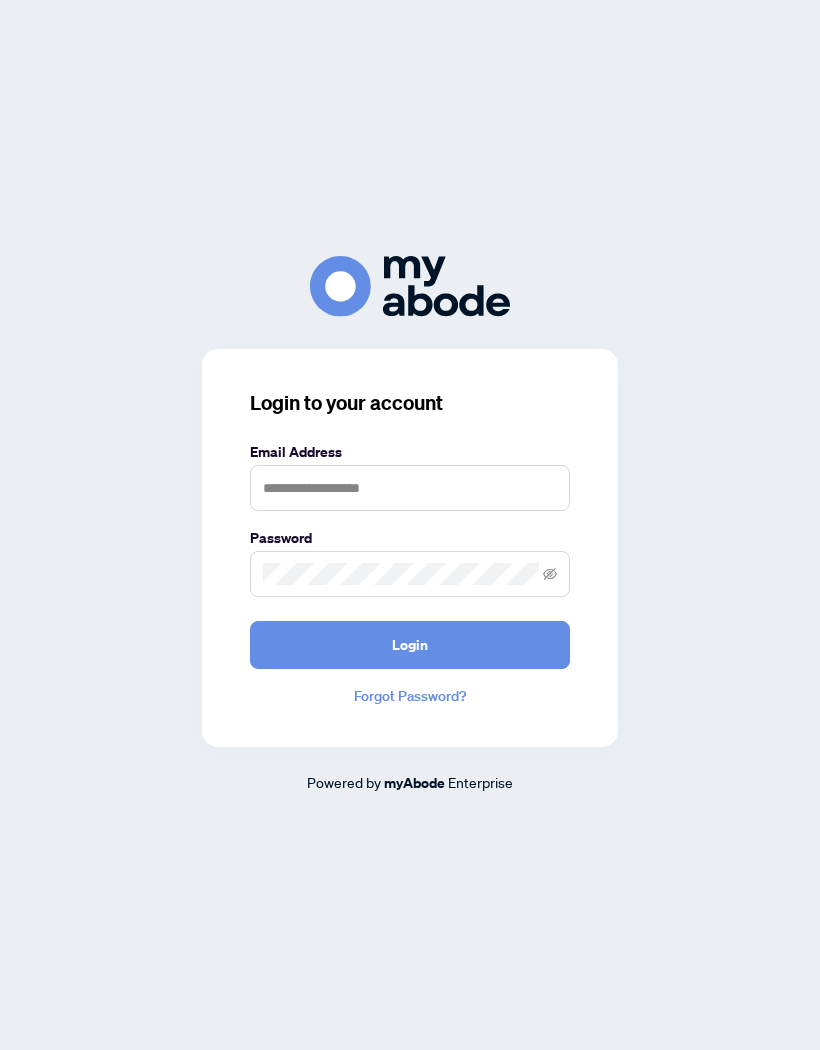 scroll, scrollTop: 0, scrollLeft: 0, axis: both 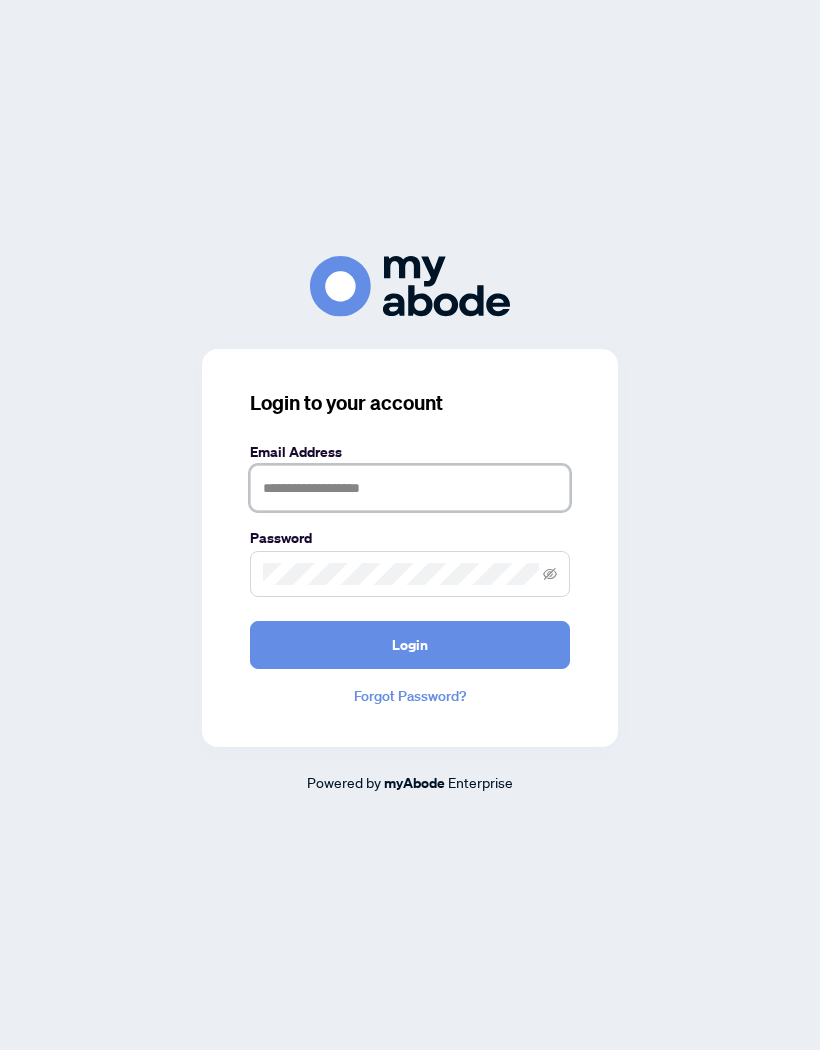 click at bounding box center [410, 488] 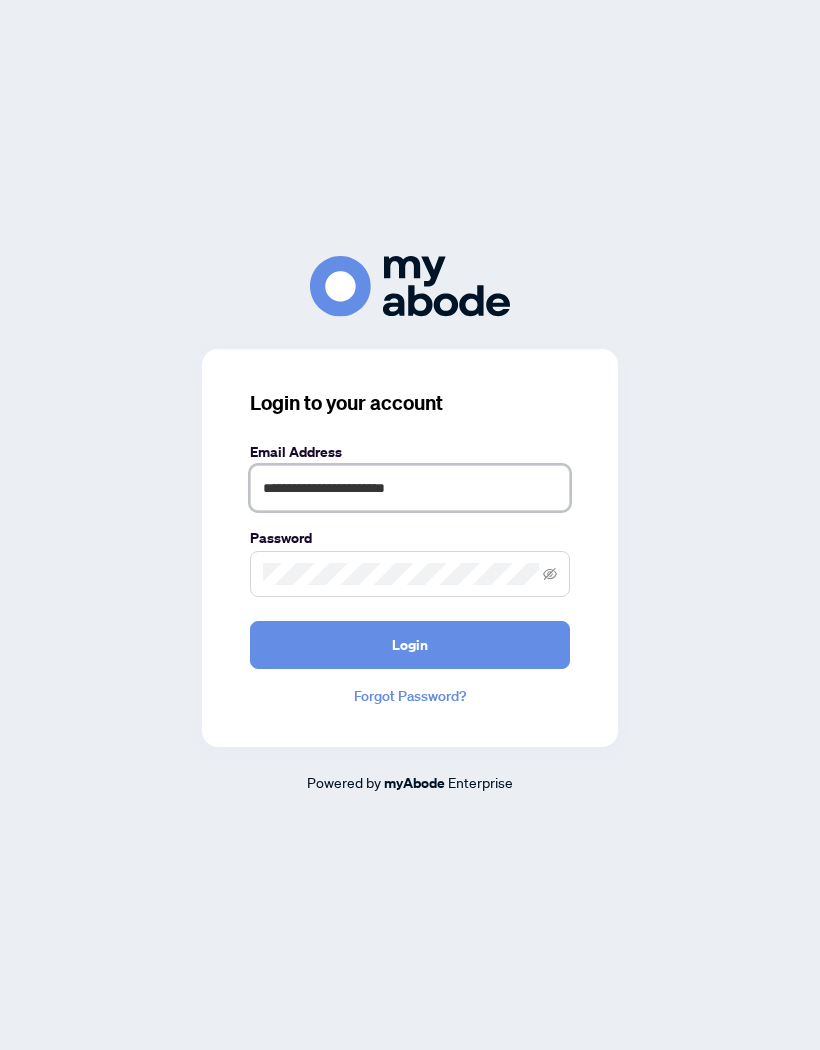type on "**********" 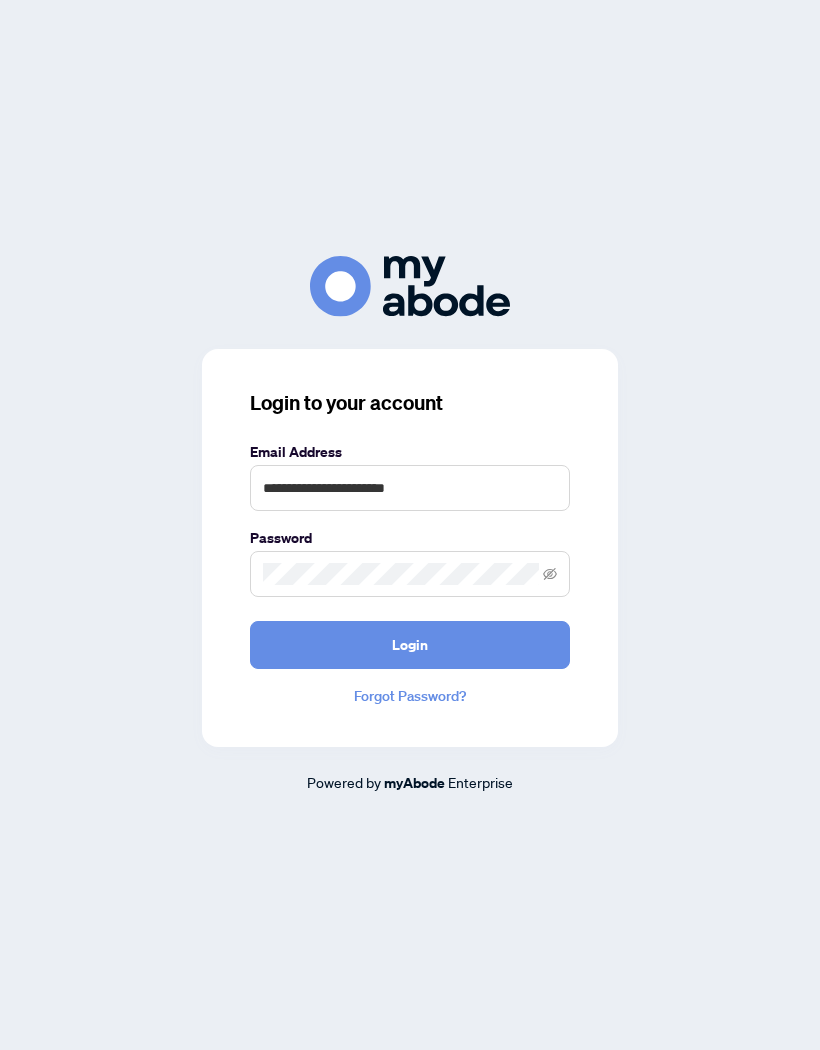 click on "Login" at bounding box center (410, 645) 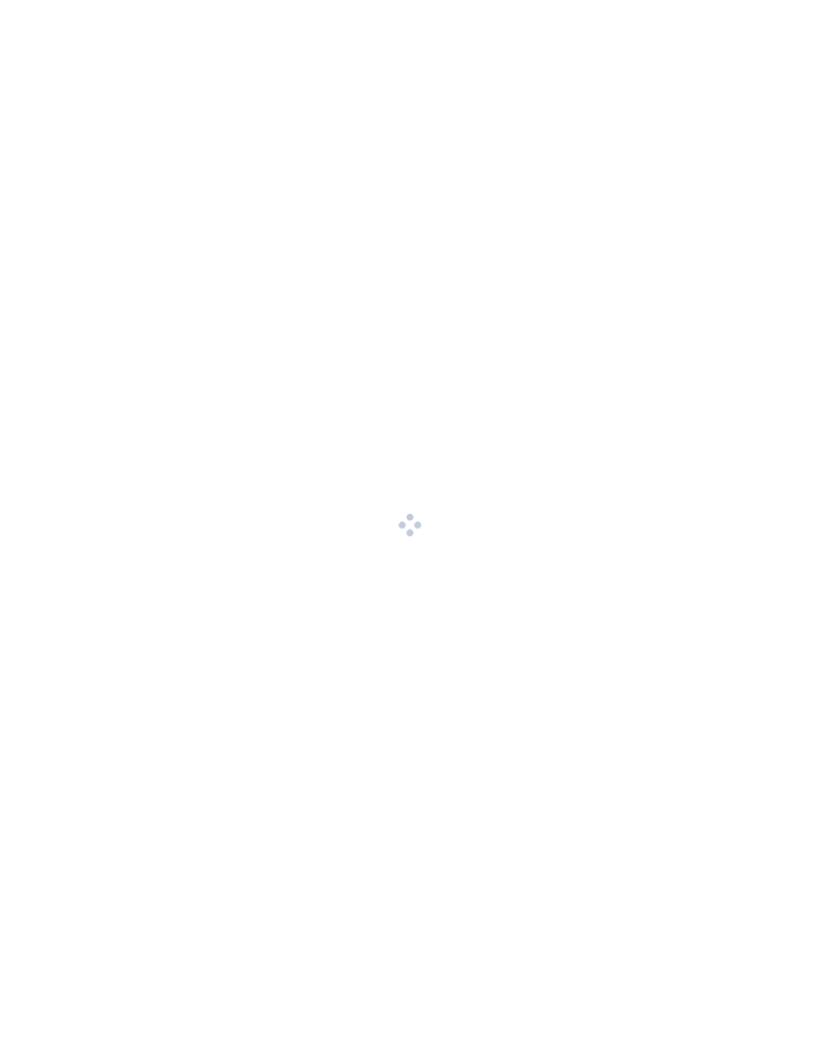 scroll, scrollTop: 0, scrollLeft: 0, axis: both 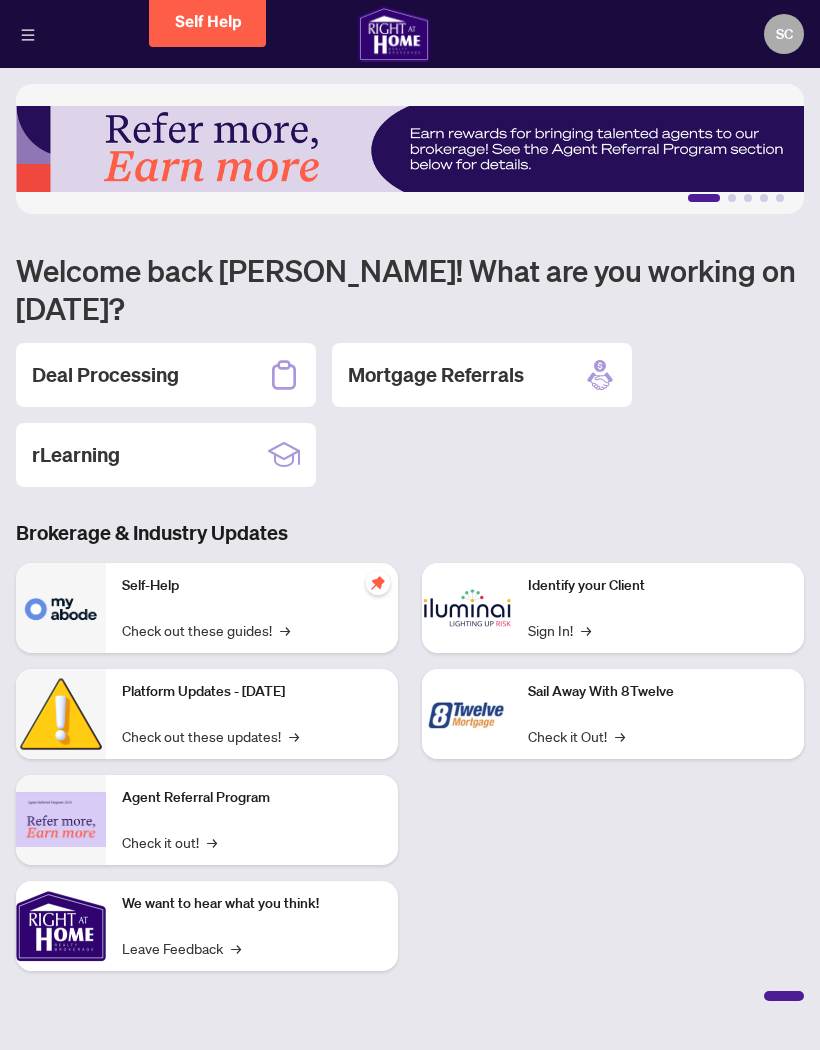 click on "Deal Processing" at bounding box center [166, 375] 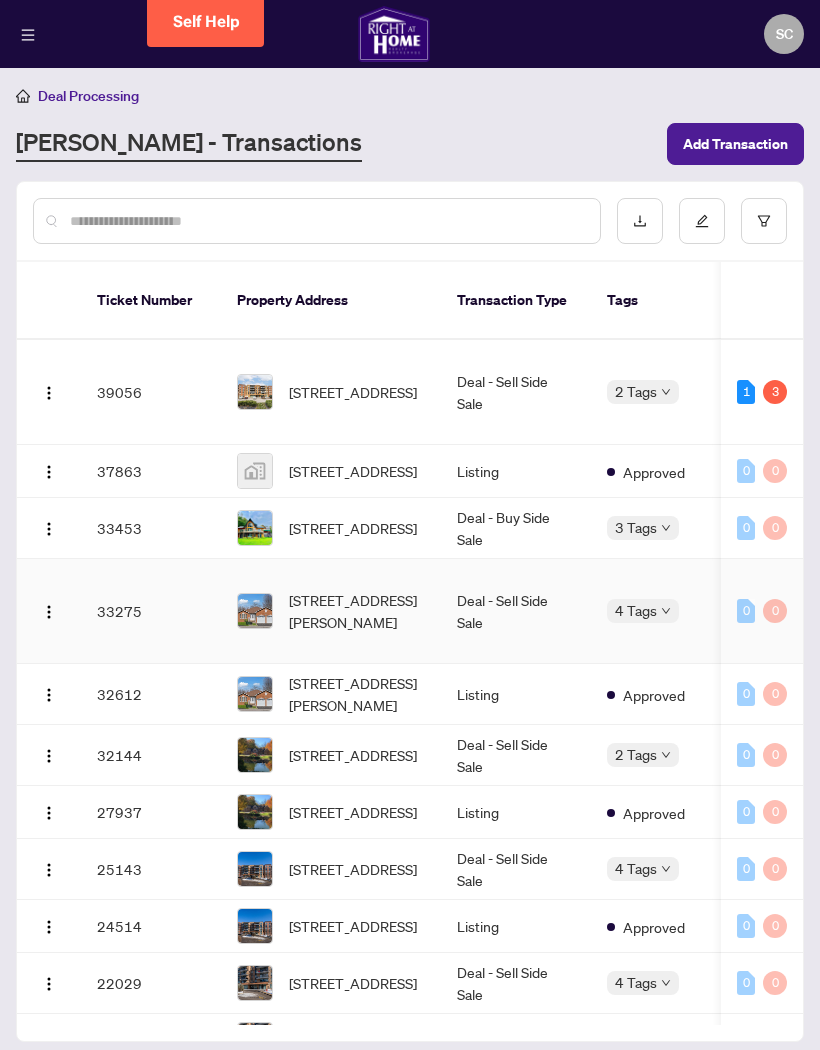click at bounding box center [49, 612] 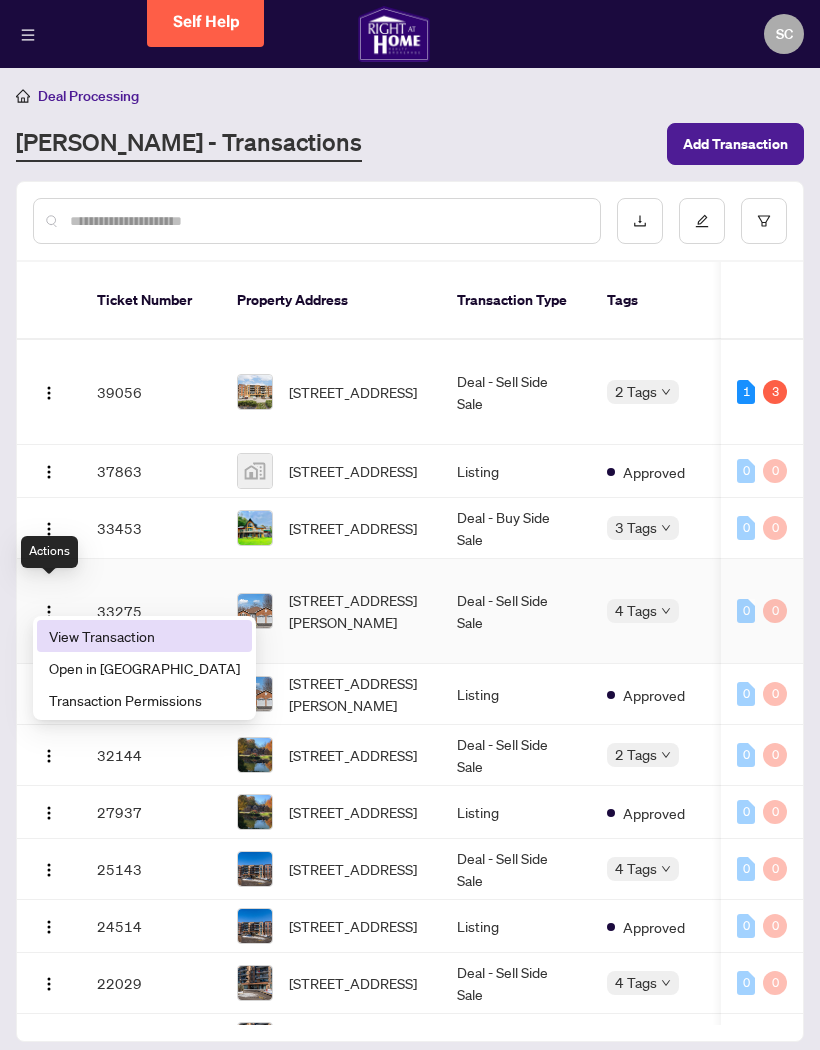 click on "View Transaction" at bounding box center [144, 636] 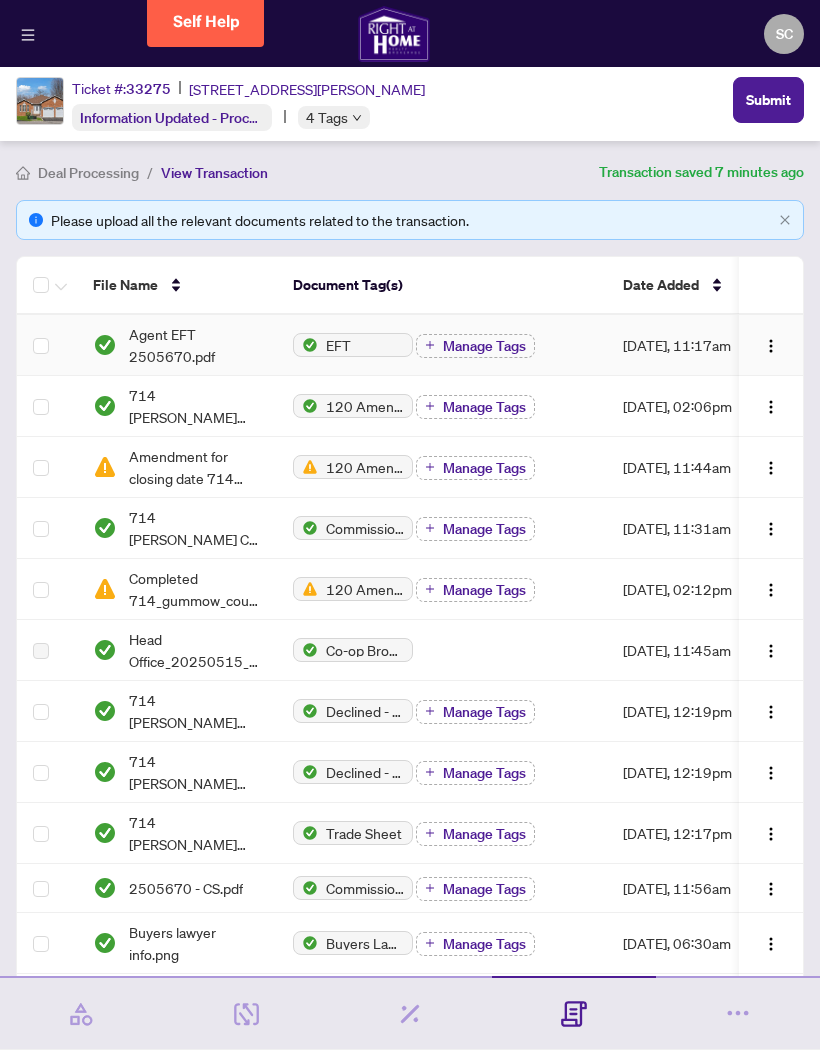 click at bounding box center [771, 346] 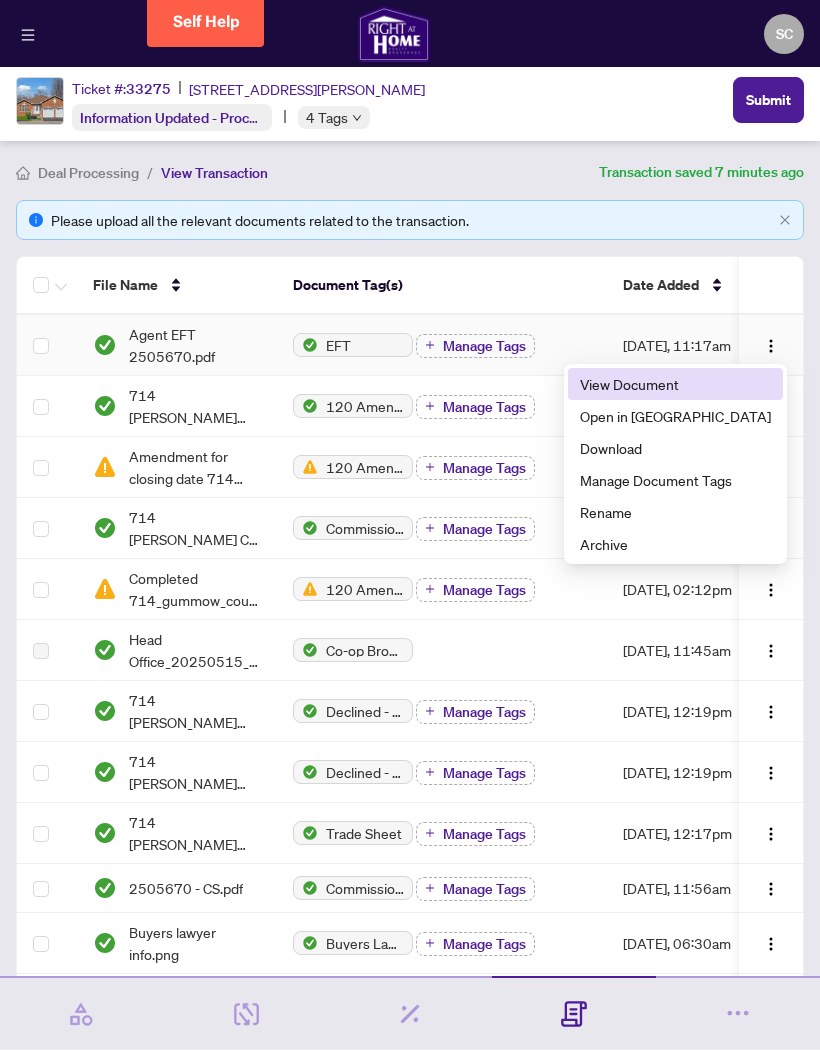 click on "View Document" at bounding box center [675, 384] 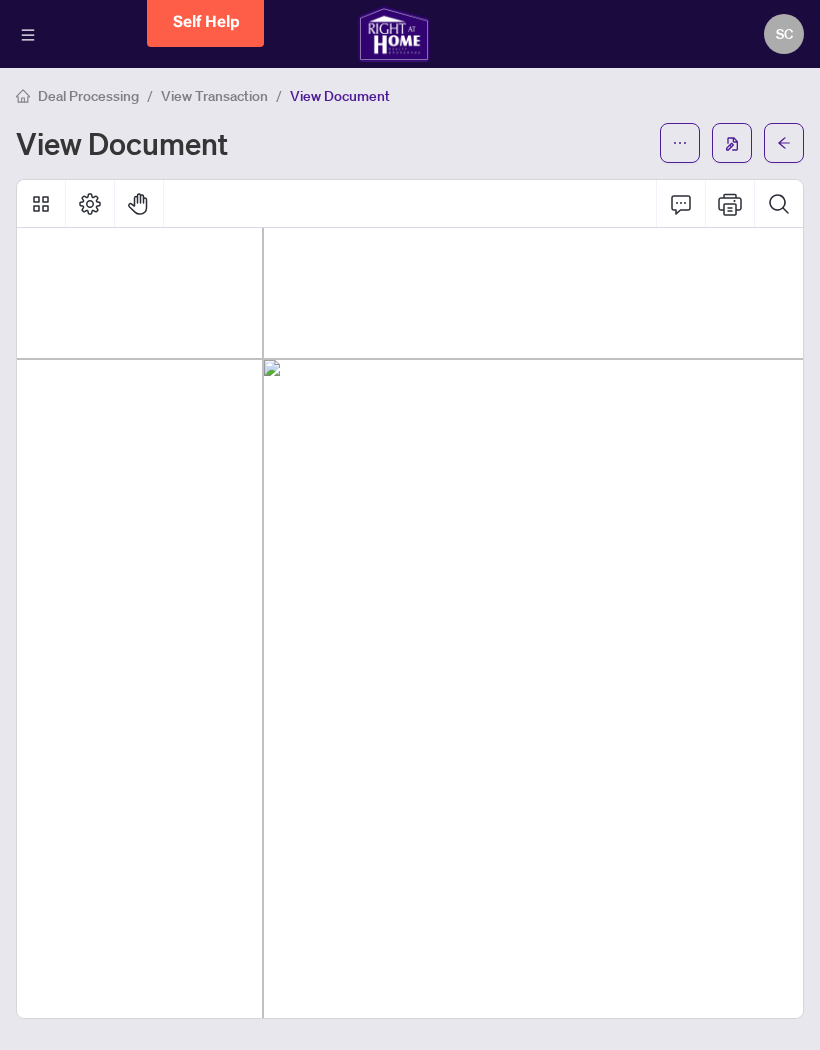 scroll, scrollTop: 0, scrollLeft: 0, axis: both 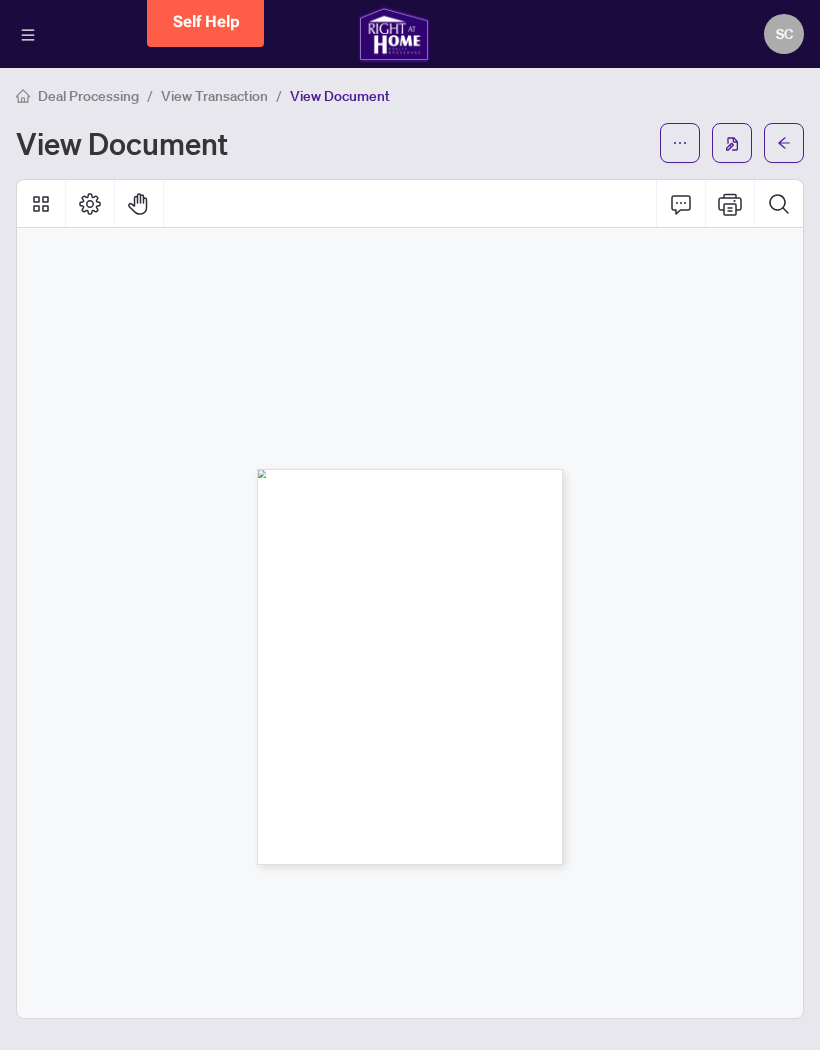 click at bounding box center [716, 798] 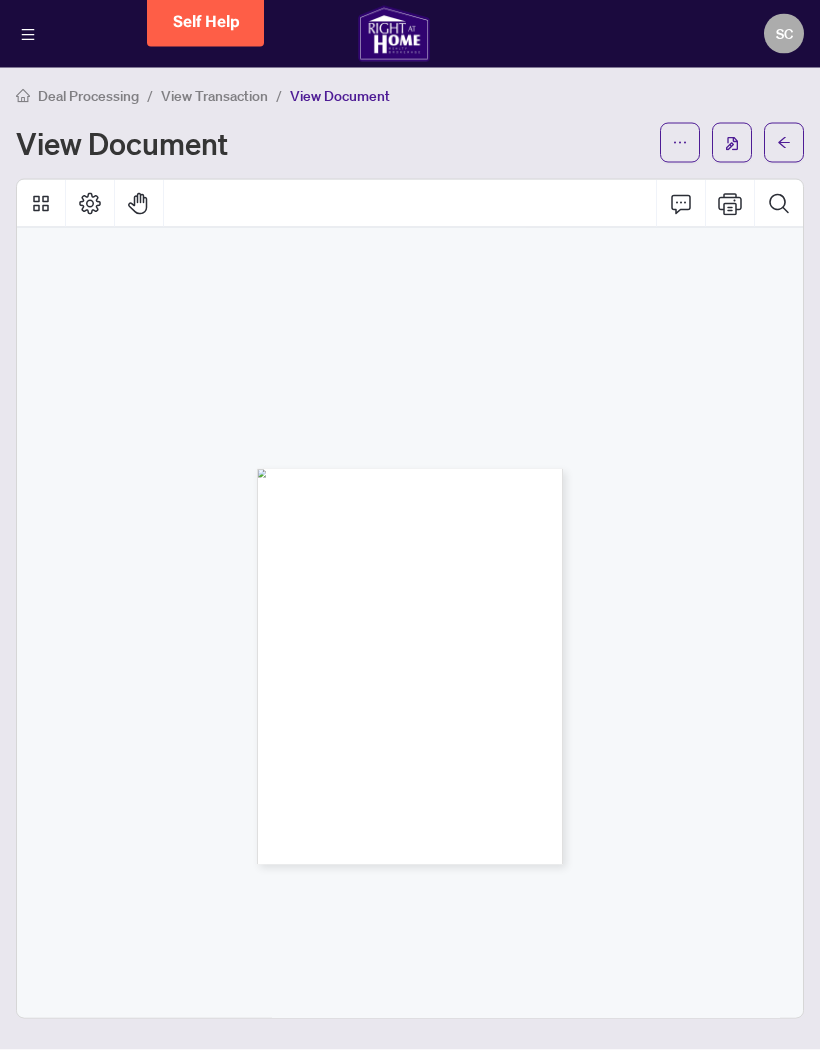scroll, scrollTop: 87, scrollLeft: 0, axis: vertical 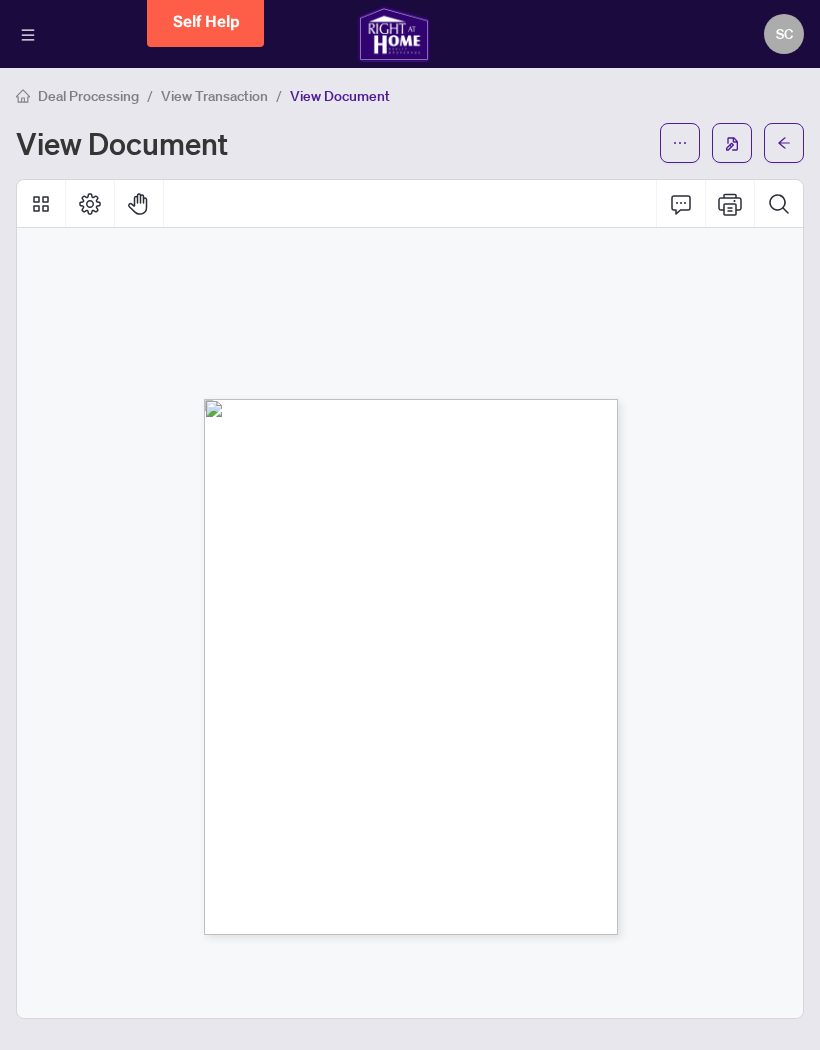 click at bounding box center (788, 844) 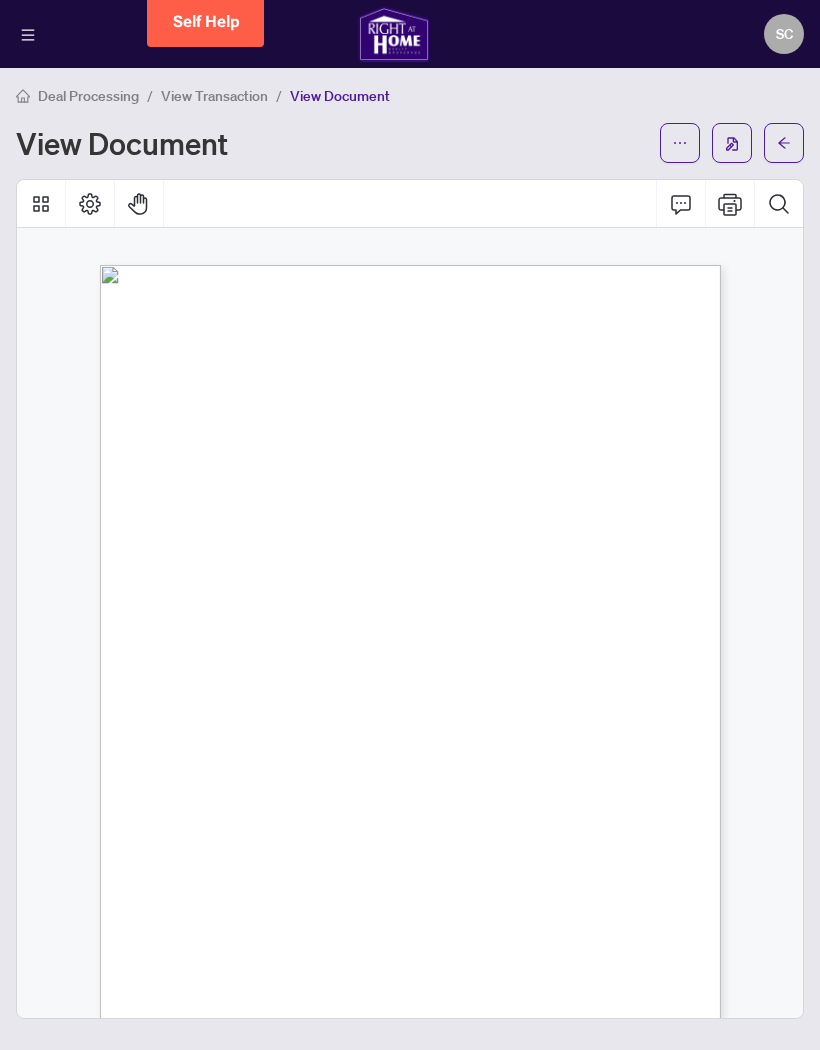 scroll, scrollTop: 0, scrollLeft: 0, axis: both 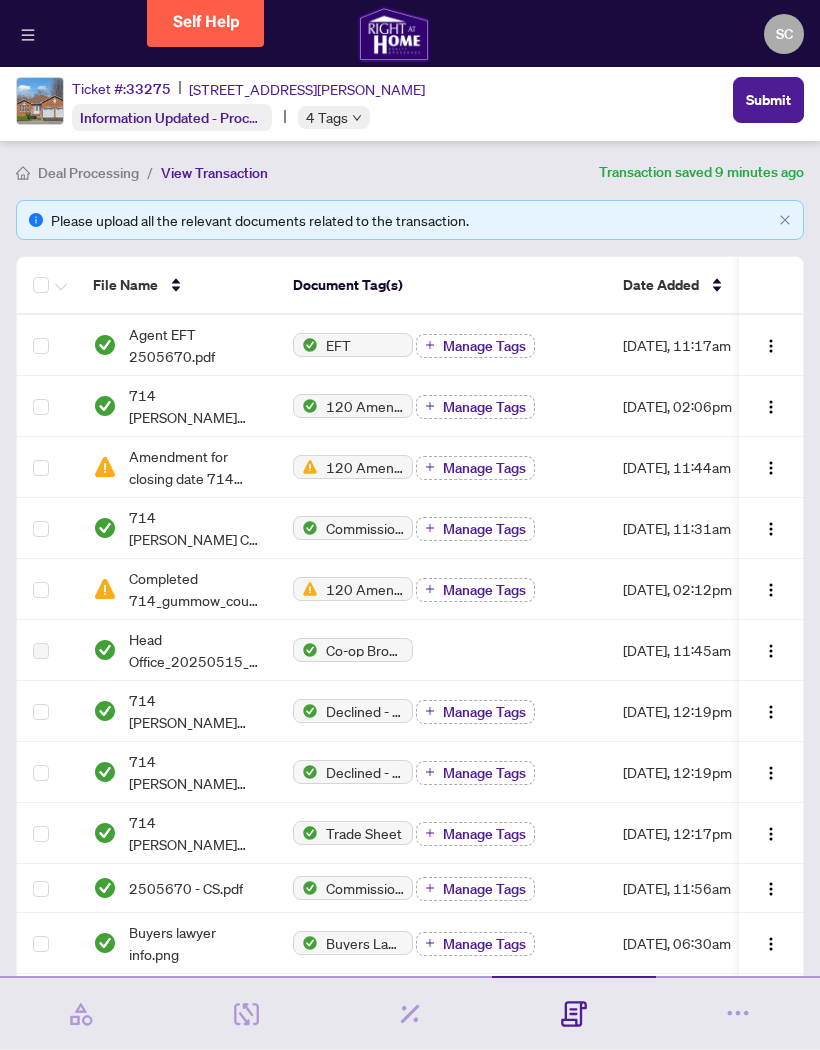 click at bounding box center (771, 346) 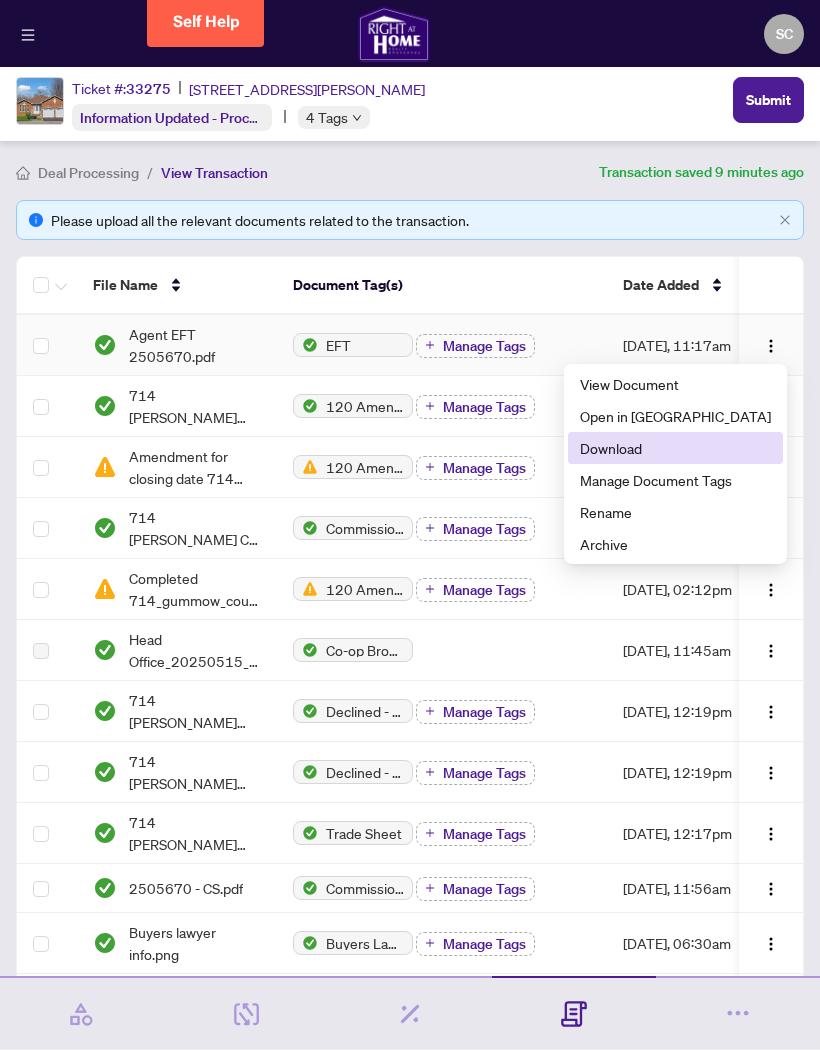 click on "Download" at bounding box center [675, 448] 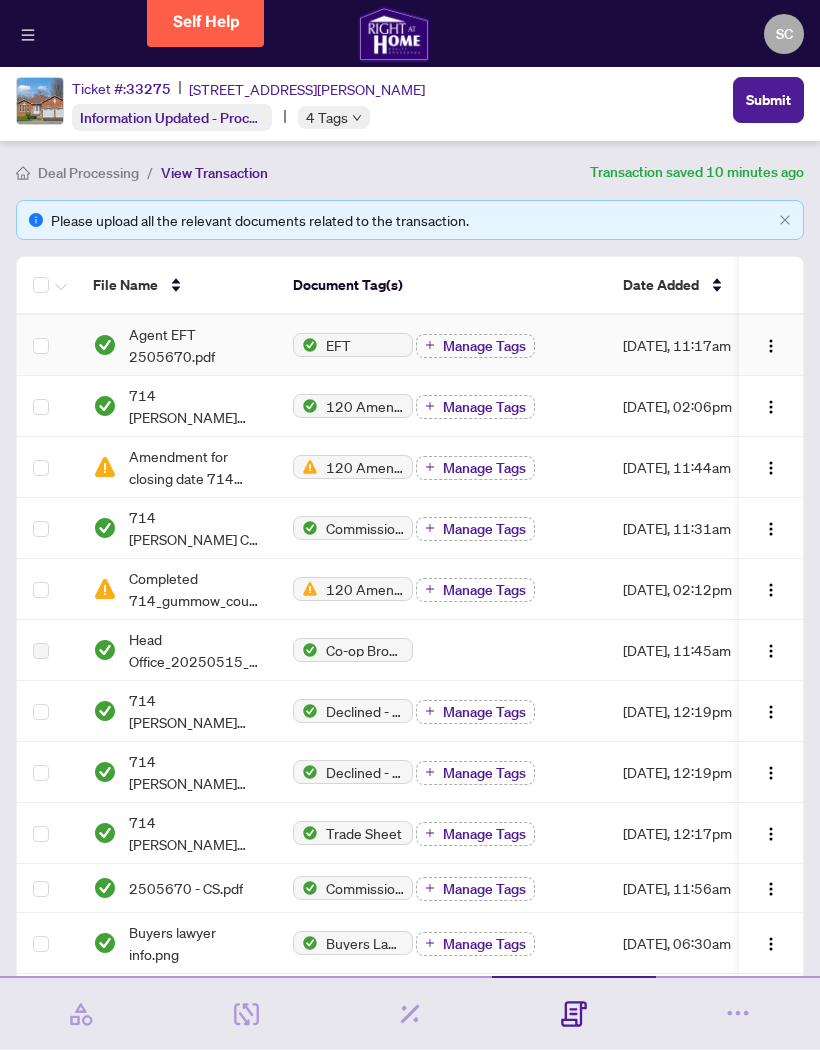 click at bounding box center [771, 346] 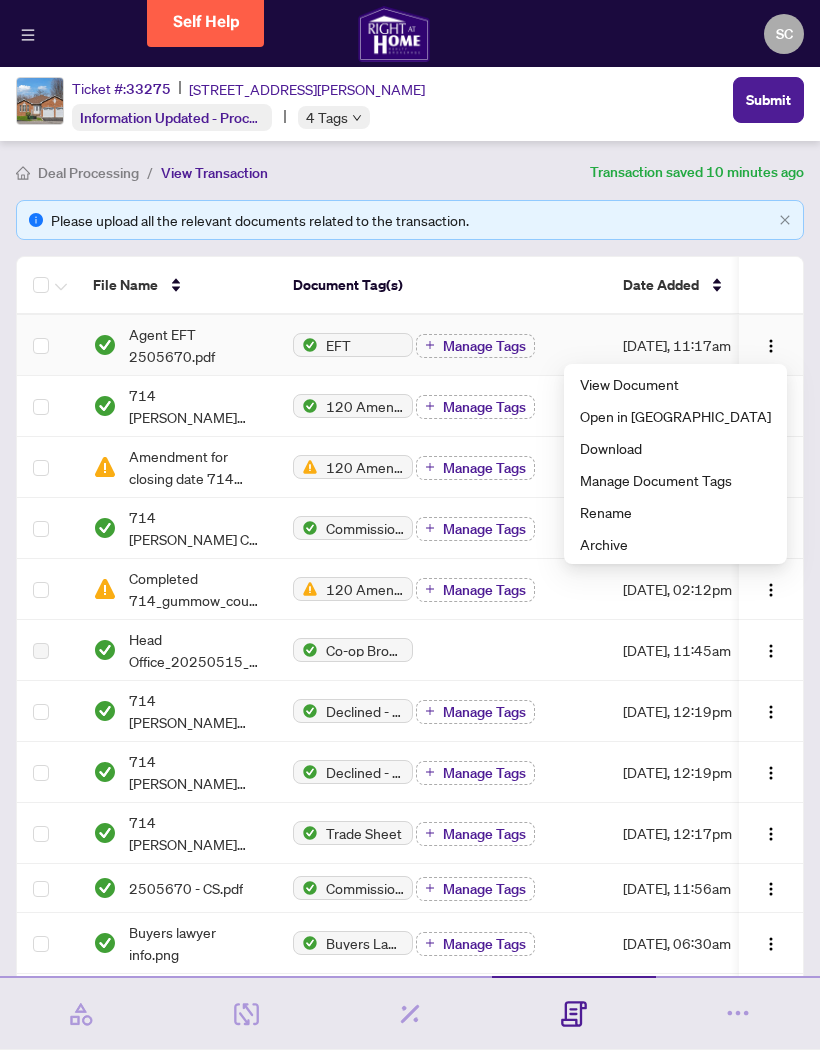 click on "View Document" at bounding box center (675, 384) 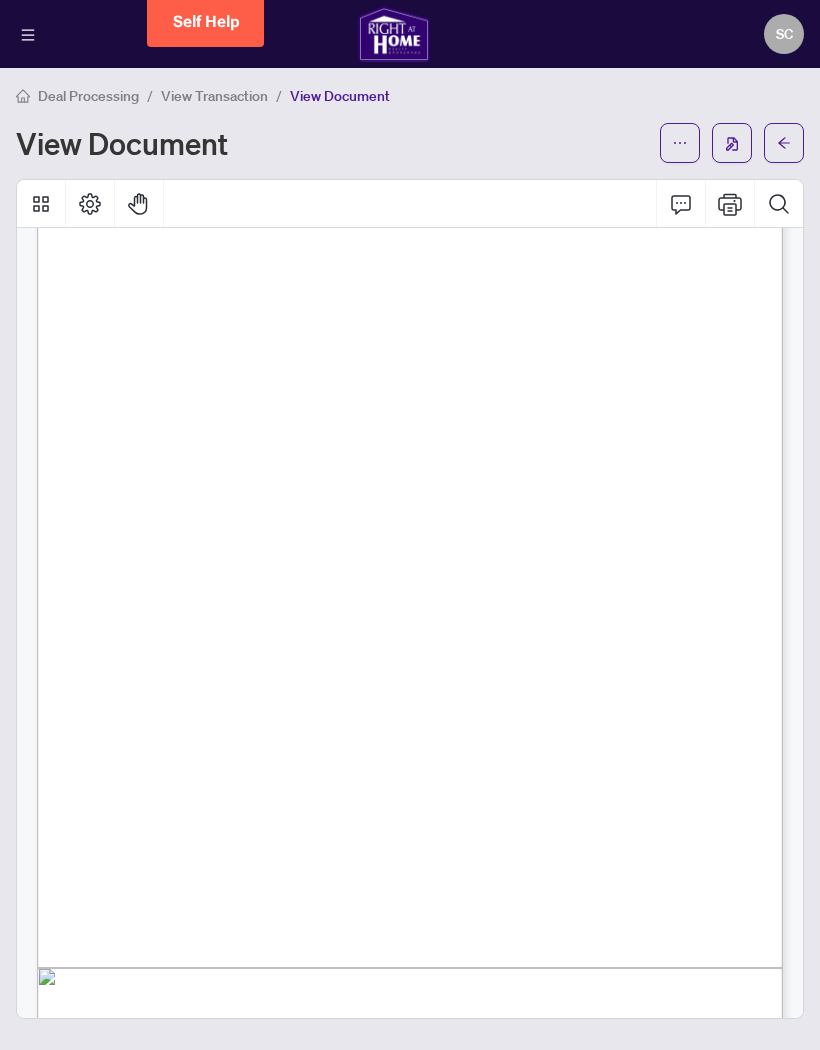 scroll, scrollTop: 49, scrollLeft: 0, axis: vertical 